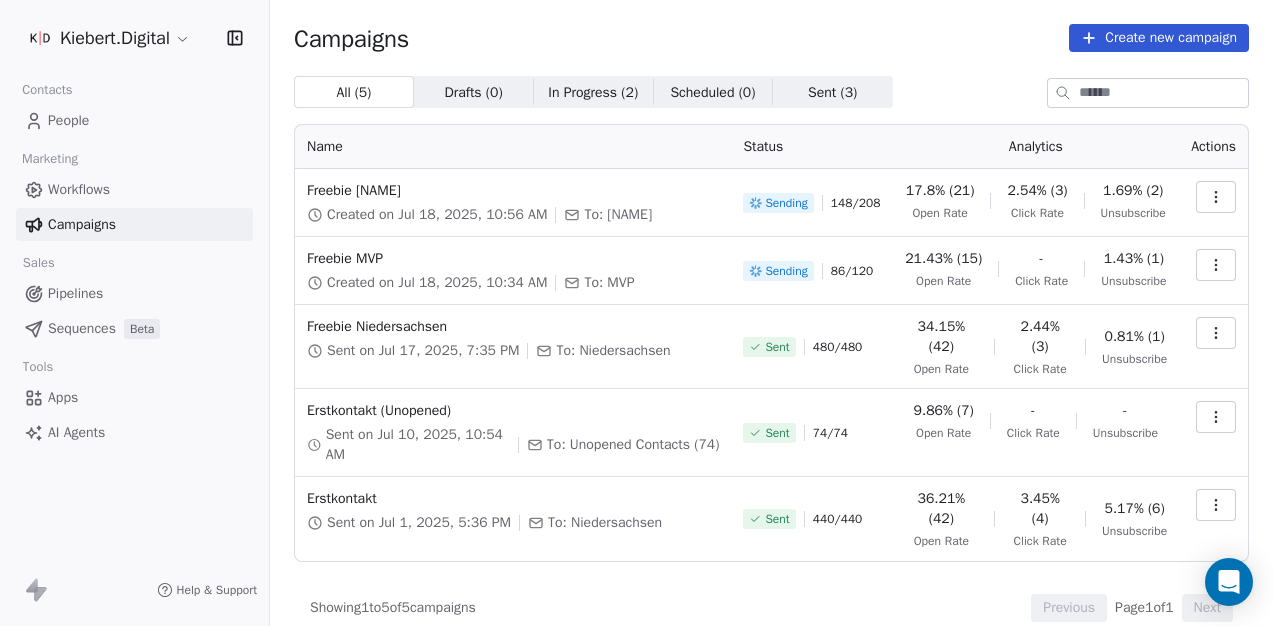 scroll, scrollTop: 0, scrollLeft: 0, axis: both 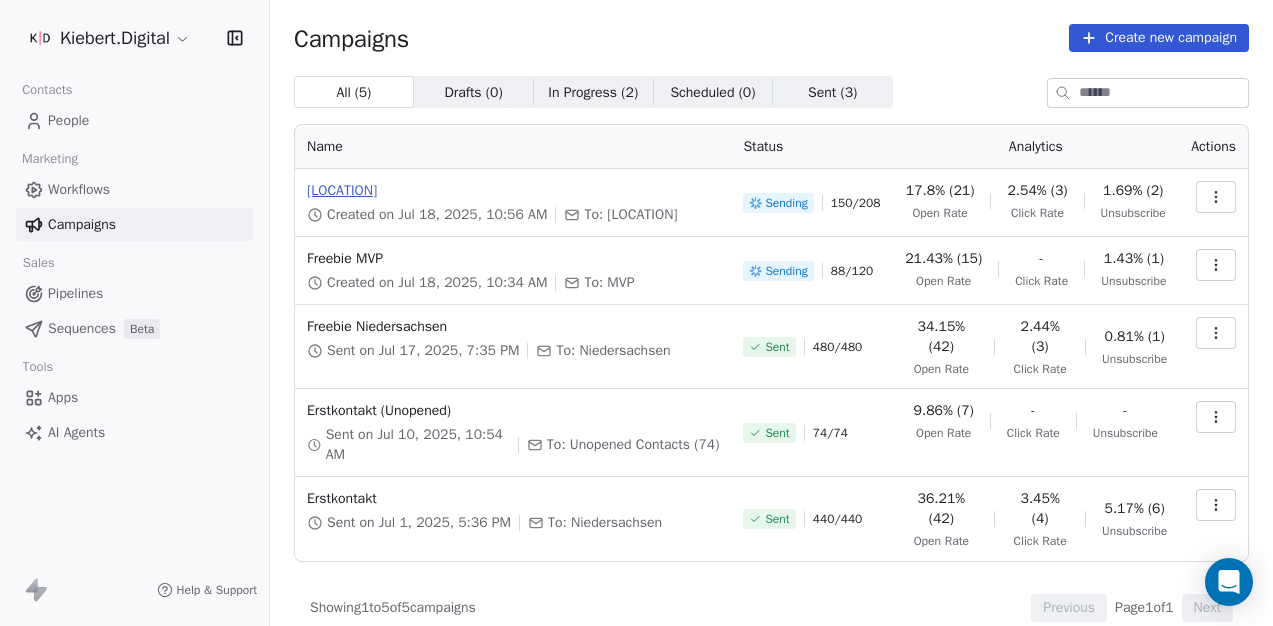 click on "[LOCATION]" at bounding box center [513, 191] 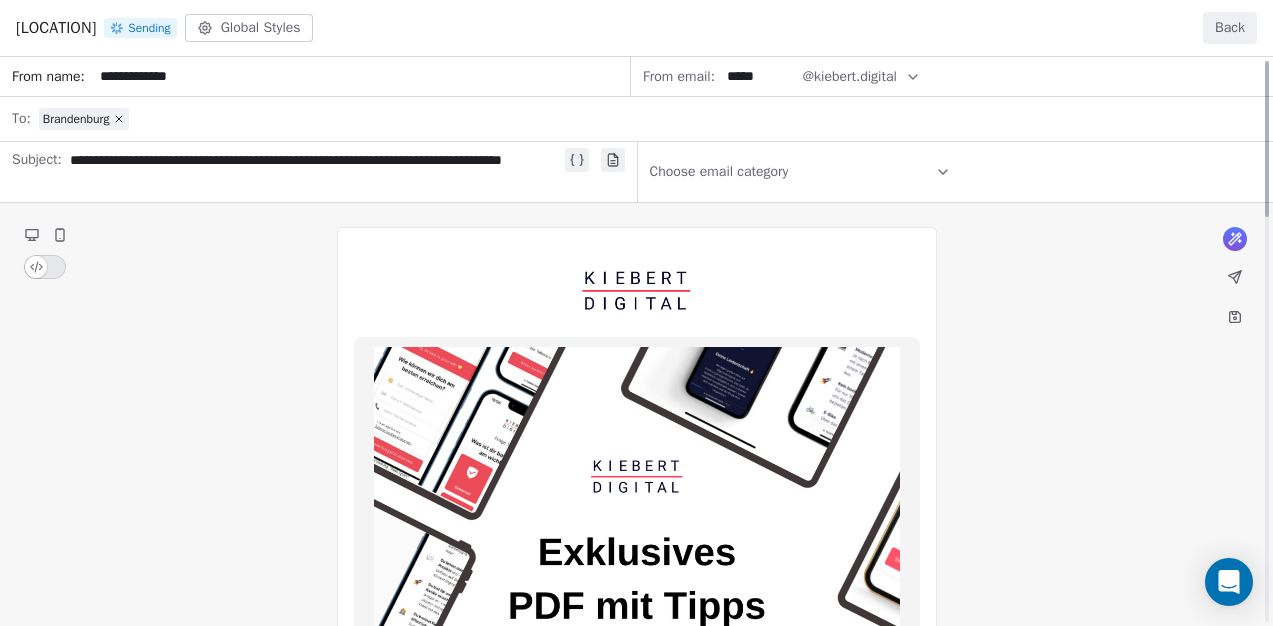 scroll, scrollTop: 0, scrollLeft: 0, axis: both 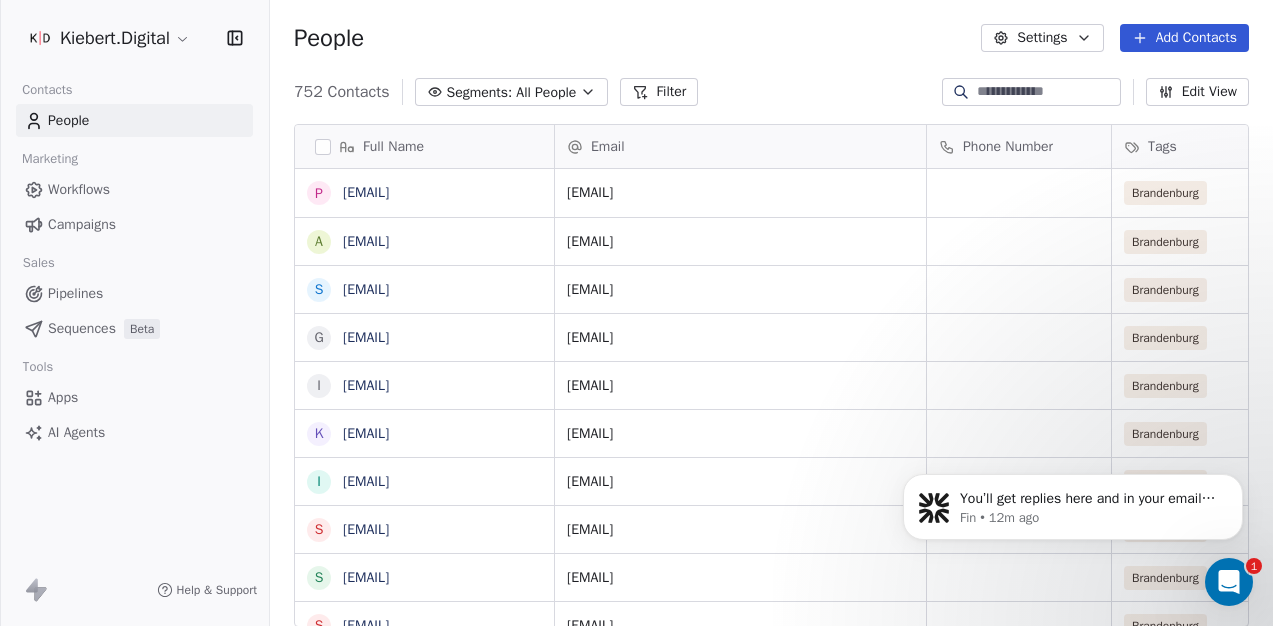click on "Campaigns" at bounding box center (134, 224) 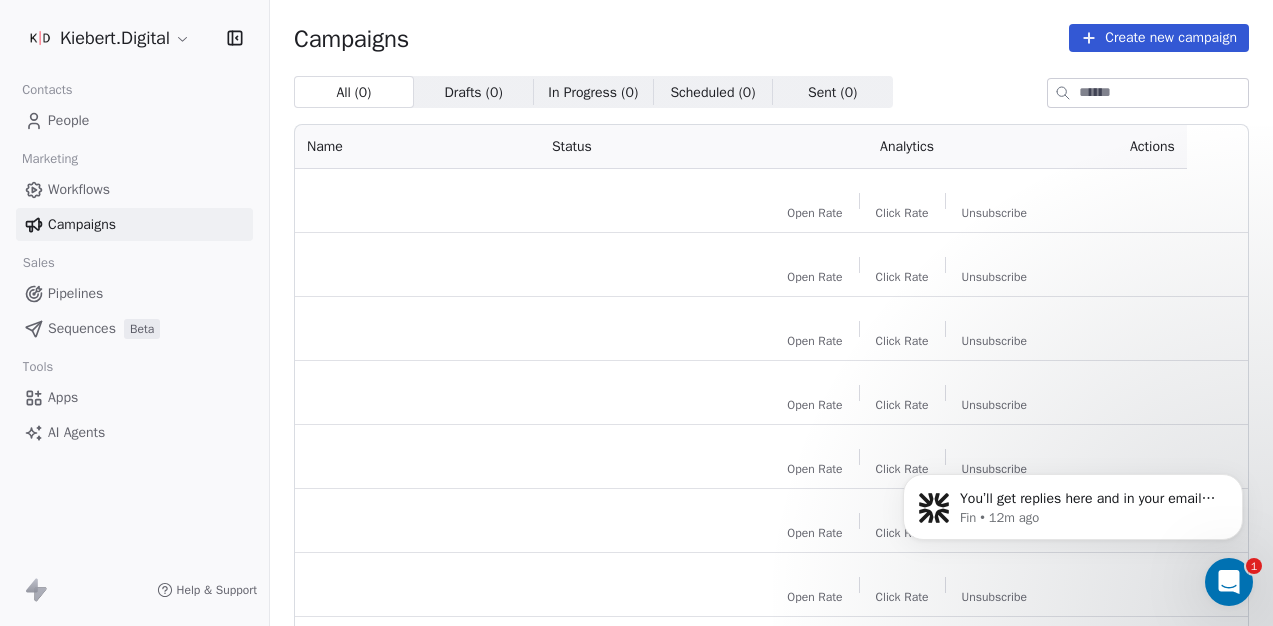 click on "Campaigns" at bounding box center (82, 224) 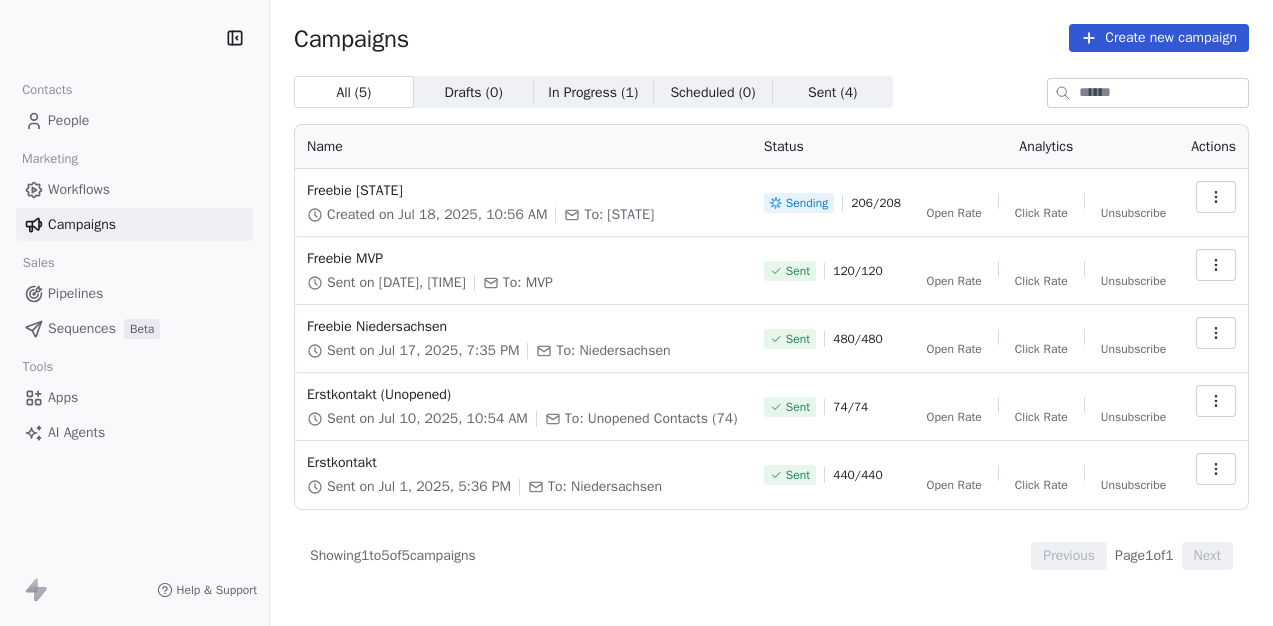 scroll, scrollTop: 0, scrollLeft: 0, axis: both 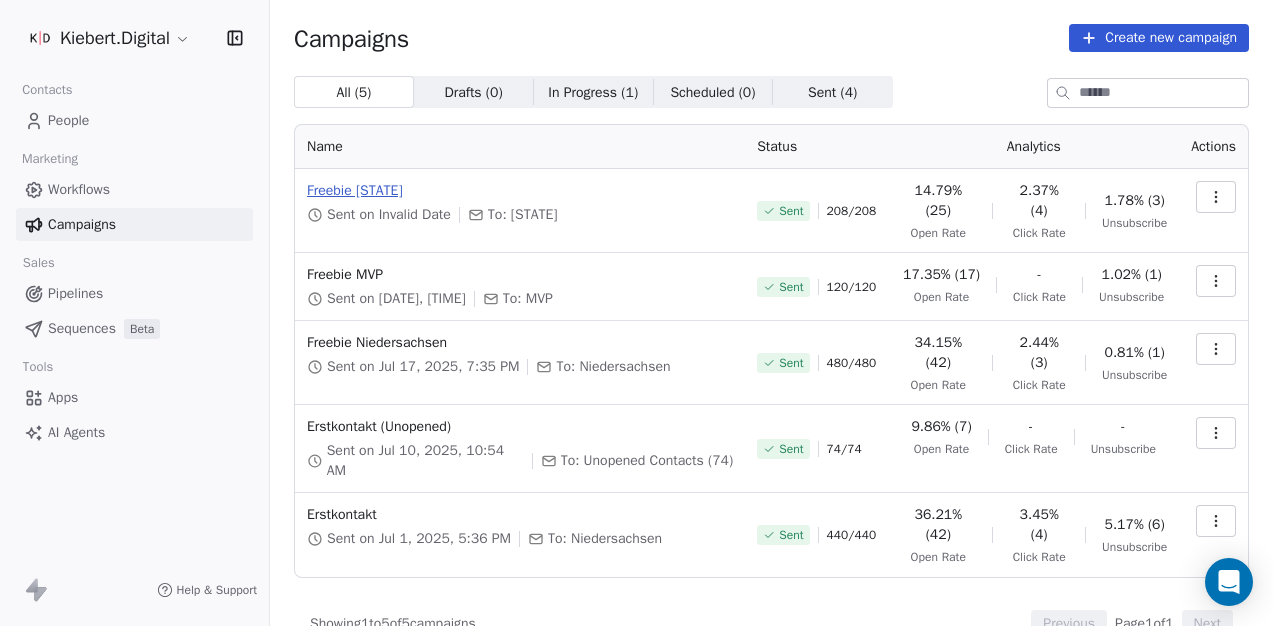 click on "[LOCATION]" at bounding box center [520, 191] 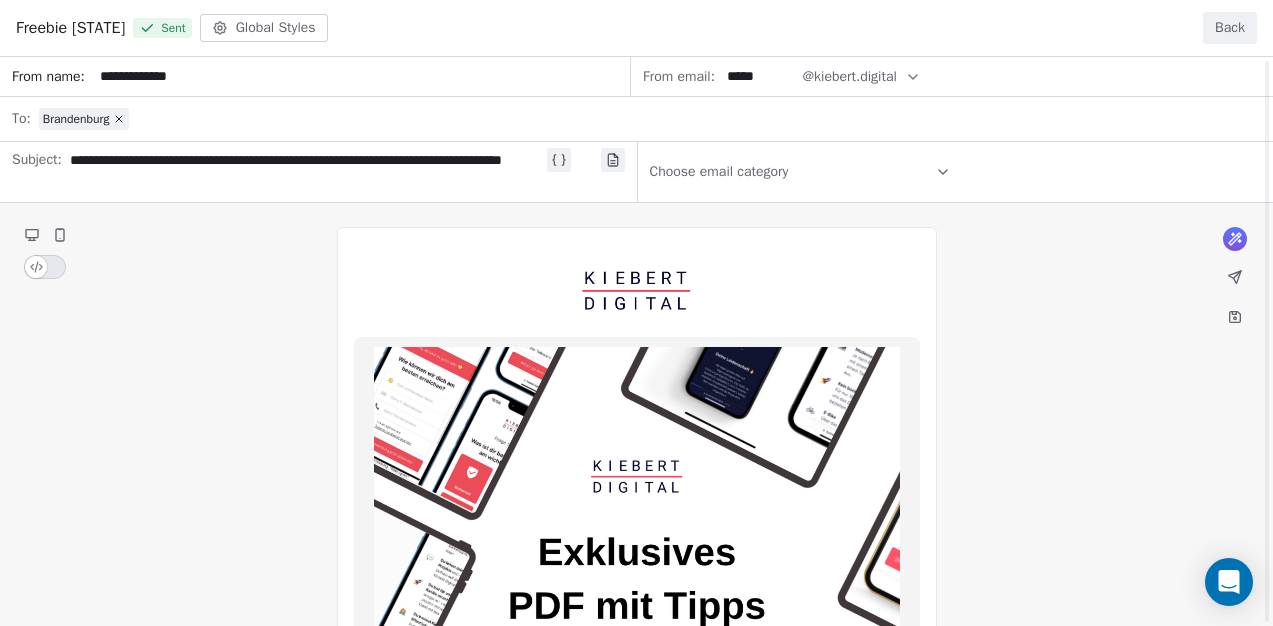 scroll, scrollTop: 1238, scrollLeft: 0, axis: vertical 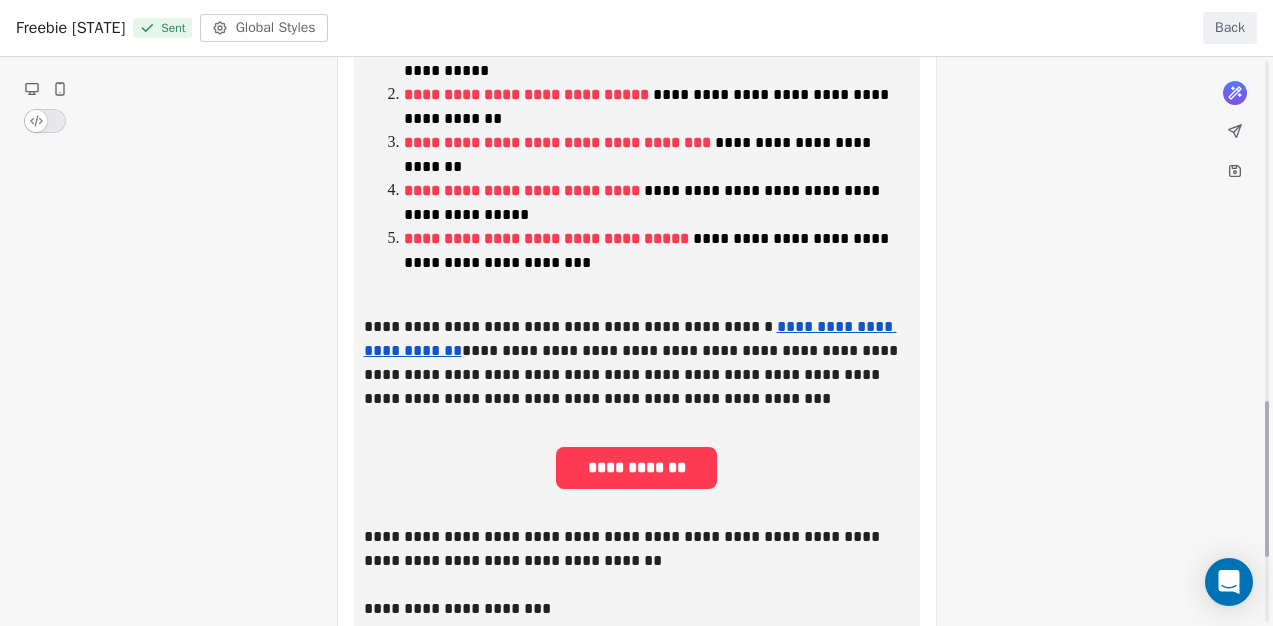 click on "**********" at bounding box center (636, -193) 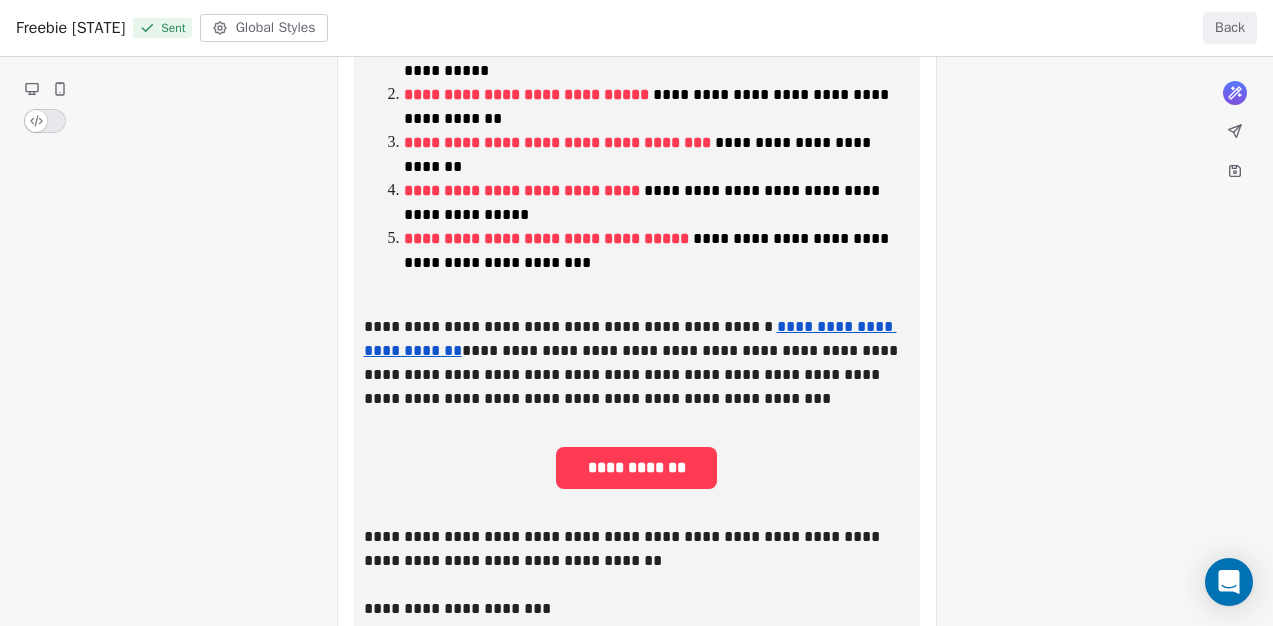 click on "**********" at bounding box center [636, -193] 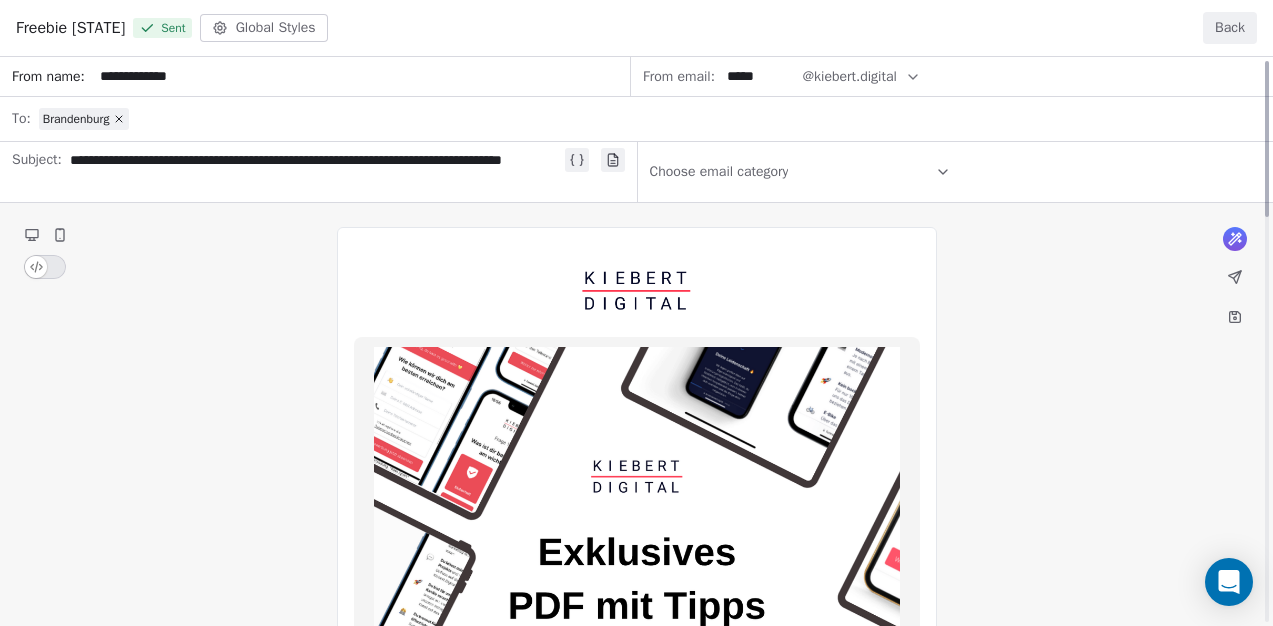 scroll, scrollTop: 0, scrollLeft: 0, axis: both 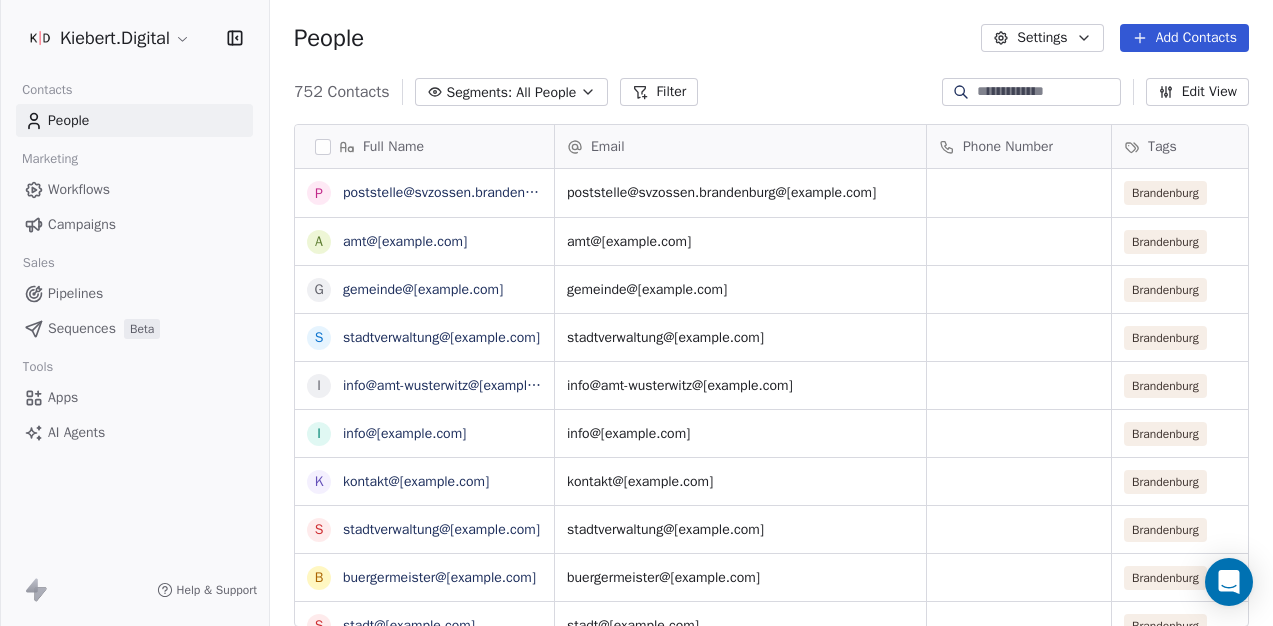 click on "Campaigns" at bounding box center (82, 224) 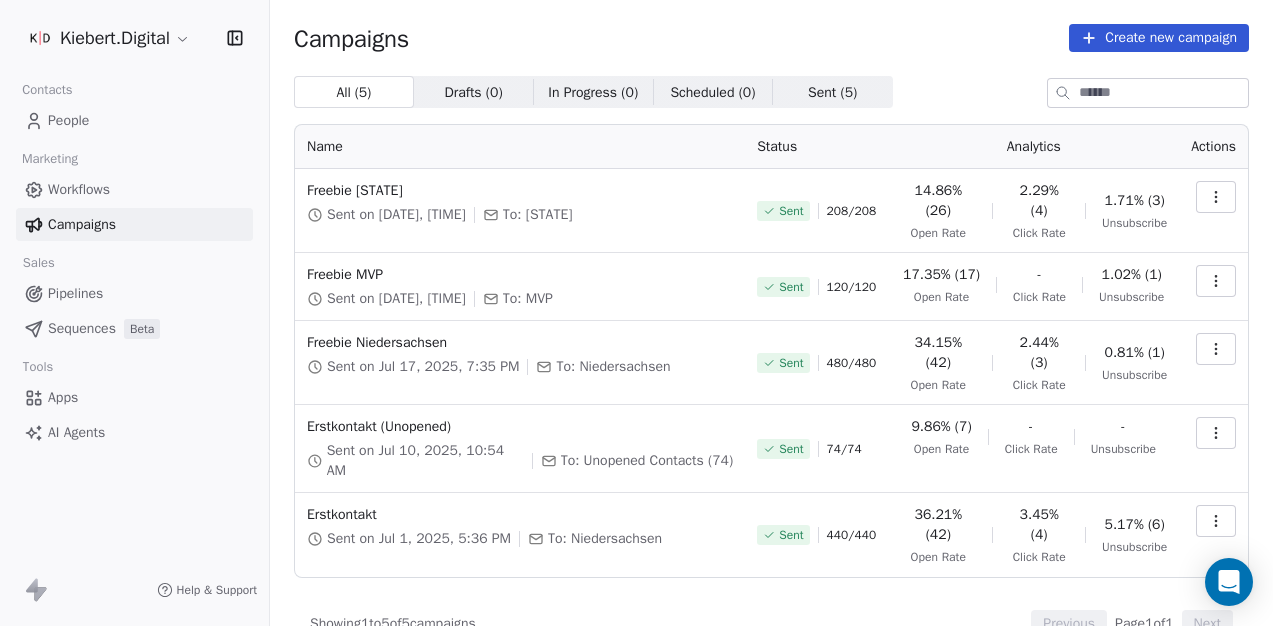 scroll, scrollTop: 0, scrollLeft: 0, axis: both 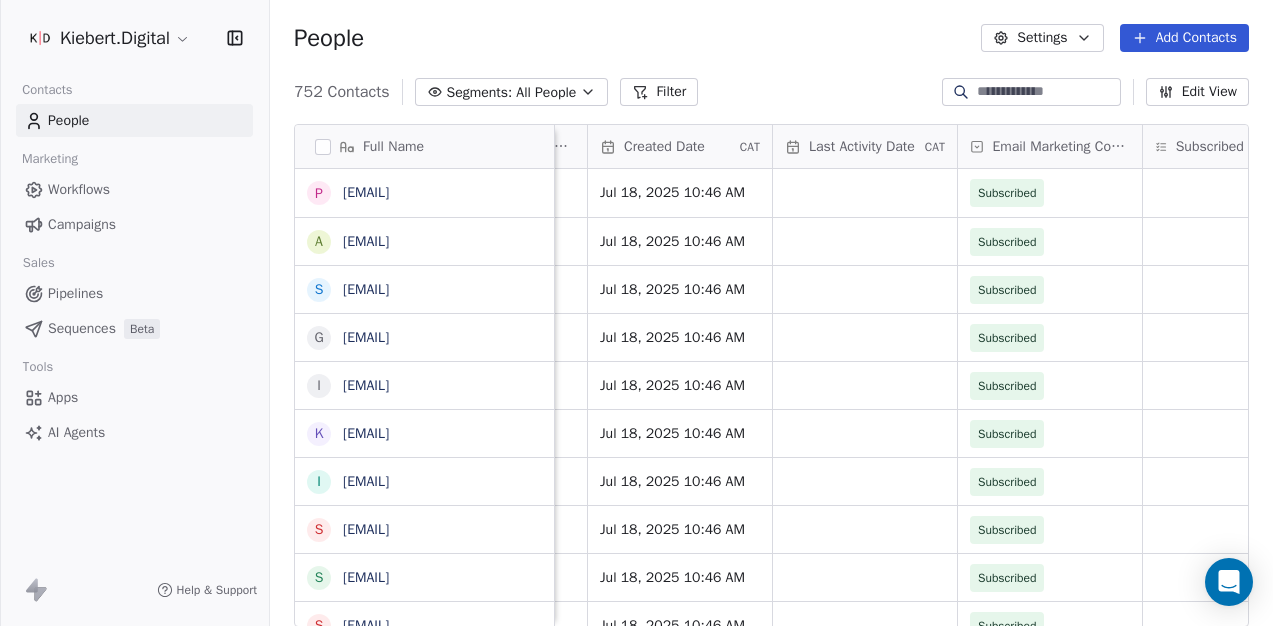 click 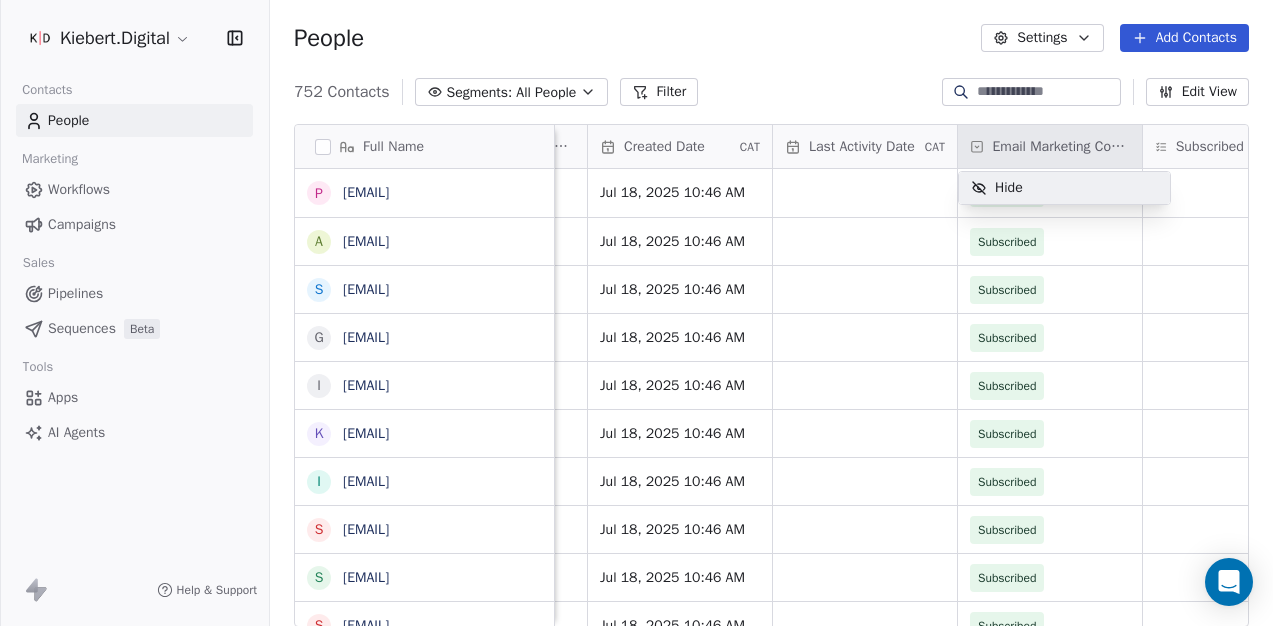 click on "Kiebert.Digital Contacts People Marketing Workflows Campaigns Sales Pipelines Sequences Beta Tools Apps AI Agents Help & Support People Settings Add Contacts 752 Contacts Segments: All People Filter Edit View Tag Add to Sequence Export Full Name p [EMAIL] a [EMAIL] s [EMAIL] g [EMAIL] i [EMAIL] k [EMAIL] i [EMAIL] s [EMAIL] s [EMAIL] s [EMAIL] b [EMAIL] s [EMAIL] g [EMAIL] p [EMAIL] p [EMAIL] i [EMAIL] g [EMAIL] g [EMAIL] l" at bounding box center [636, 313] 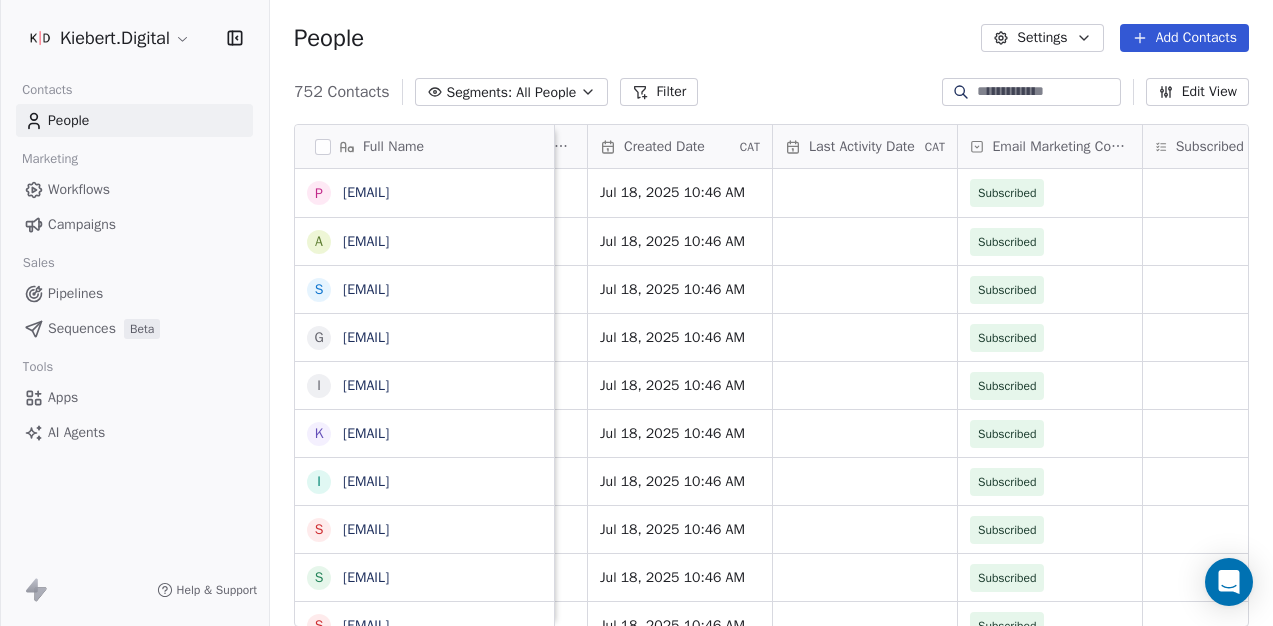 click on "Email Marketing Consent" at bounding box center (1061, 147) 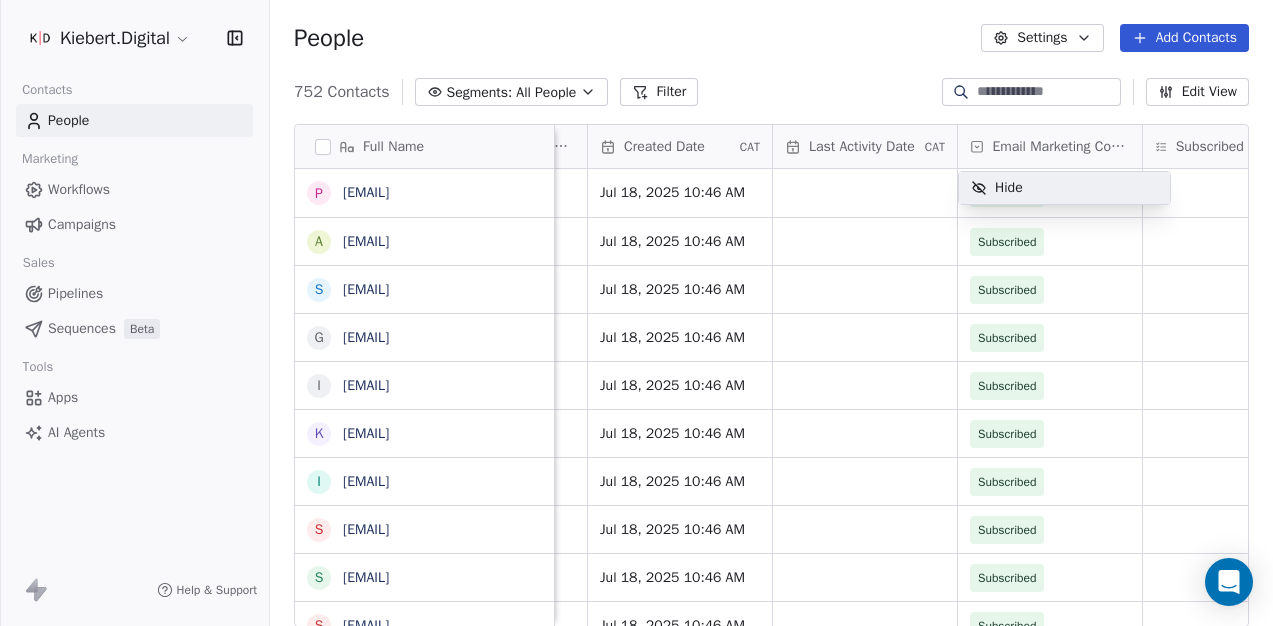 click on "Kiebert.Digital Contacts People Marketing Workflows Campaigns Sales Pipelines Sequences Beta Tools Apps AI Agents Help & Support People Settings Add Contacts 752 Contacts Segments: All People Filter Edit View Tag Add to Sequence Export Full Name p [EMAIL] a [EMAIL] s [EMAIL] g [EMAIL] i [EMAIL] k [EMAIL] i [EMAIL] s [EMAIL] s [EMAIL] s [EMAIL] b [EMAIL] s [EMAIL] g [EMAIL] p [EMAIL] p [EMAIL] i [EMAIL] g [EMAIL] g [EMAIL] l" at bounding box center [636, 313] 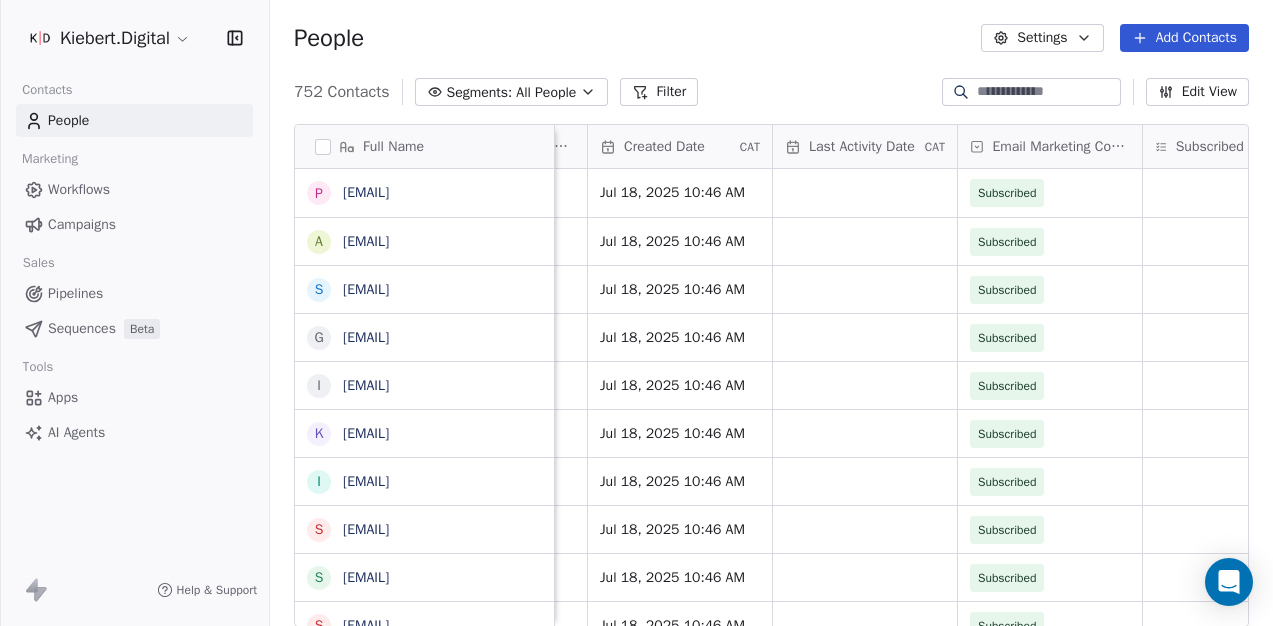 click 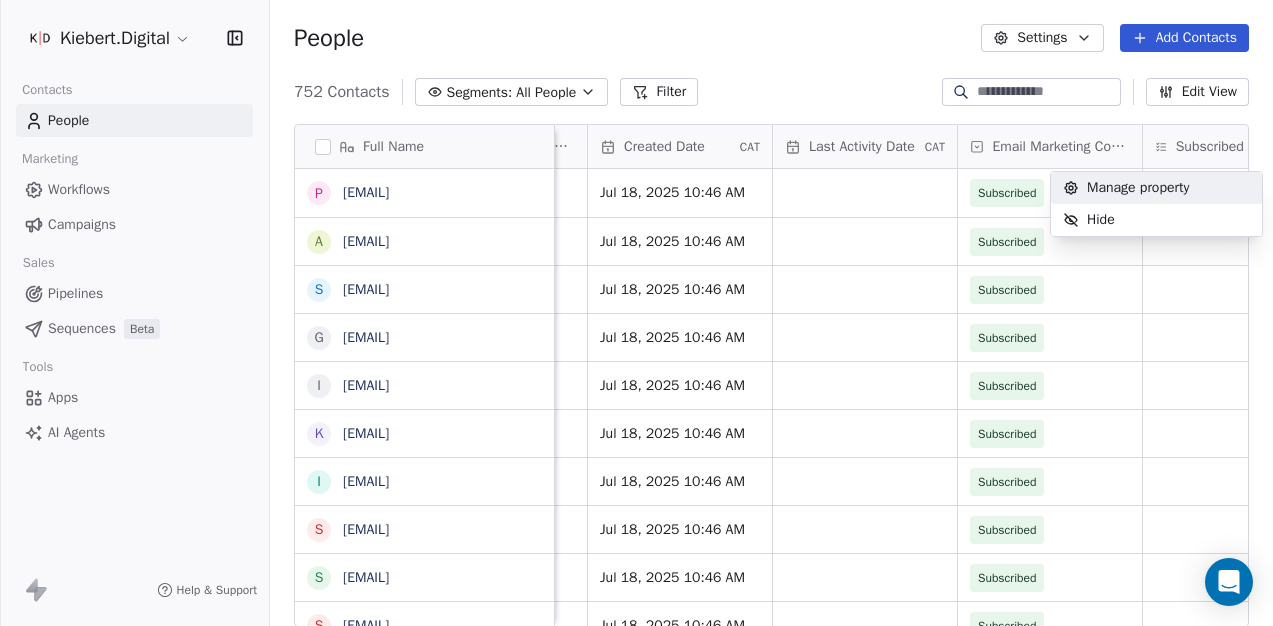 click on "Kiebert.Digital Contacts People Marketing Workflows Campaigns Sales Pipelines Sequences Beta Tools Apps AI Agents Help & Support People Settings Add Contacts 752 Contacts Segments: All People Filter Edit View Tag Add to Sequence Export Full Name p [EMAIL] a [EMAIL] s [EMAIL] g [EMAIL] i [EMAIL] k [EMAIL] i [EMAIL] s [EMAIL] s [EMAIL] s [EMAIL] b [EMAIL] s [EMAIL] g [EMAIL] p [EMAIL] p [EMAIL] i [EMAIL] g [EMAIL] g [EMAIL] l" at bounding box center (636, 313) 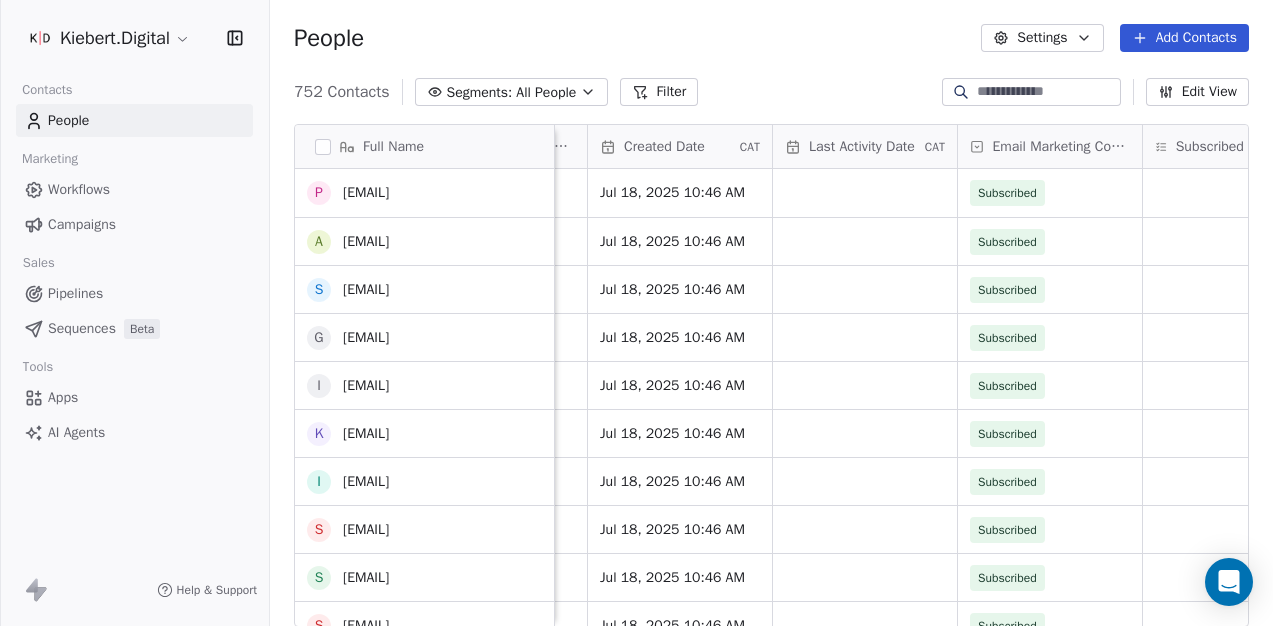 scroll, scrollTop: 1078, scrollLeft: 0, axis: vertical 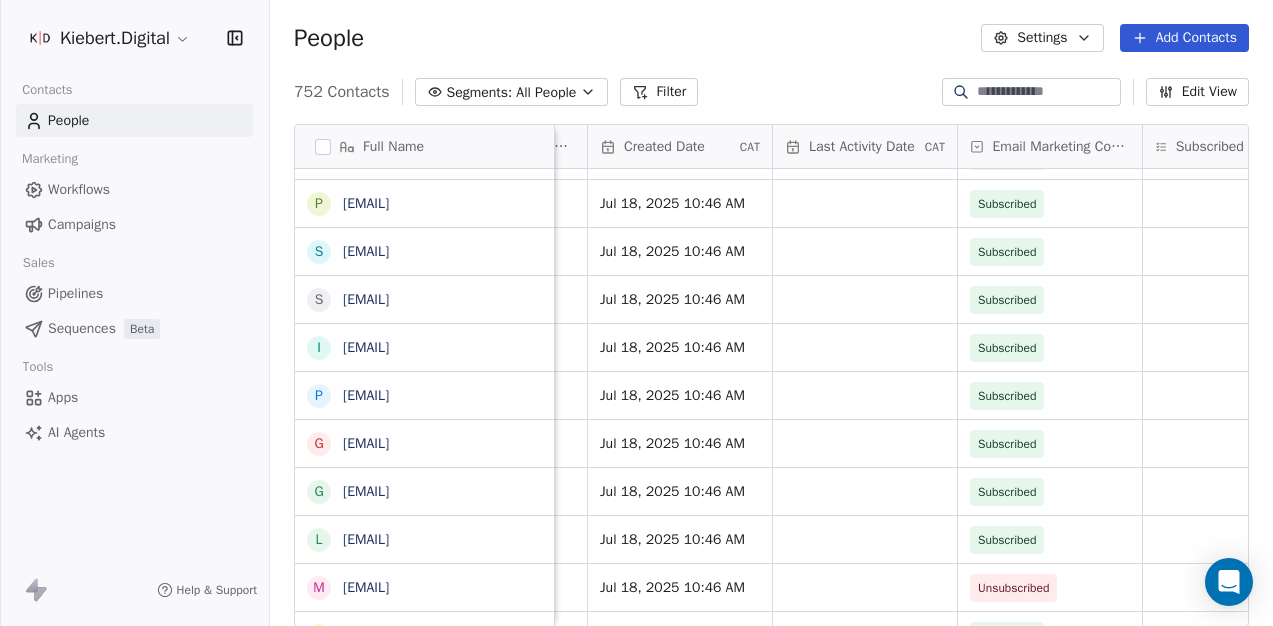 click on "Filter" at bounding box center (659, 92) 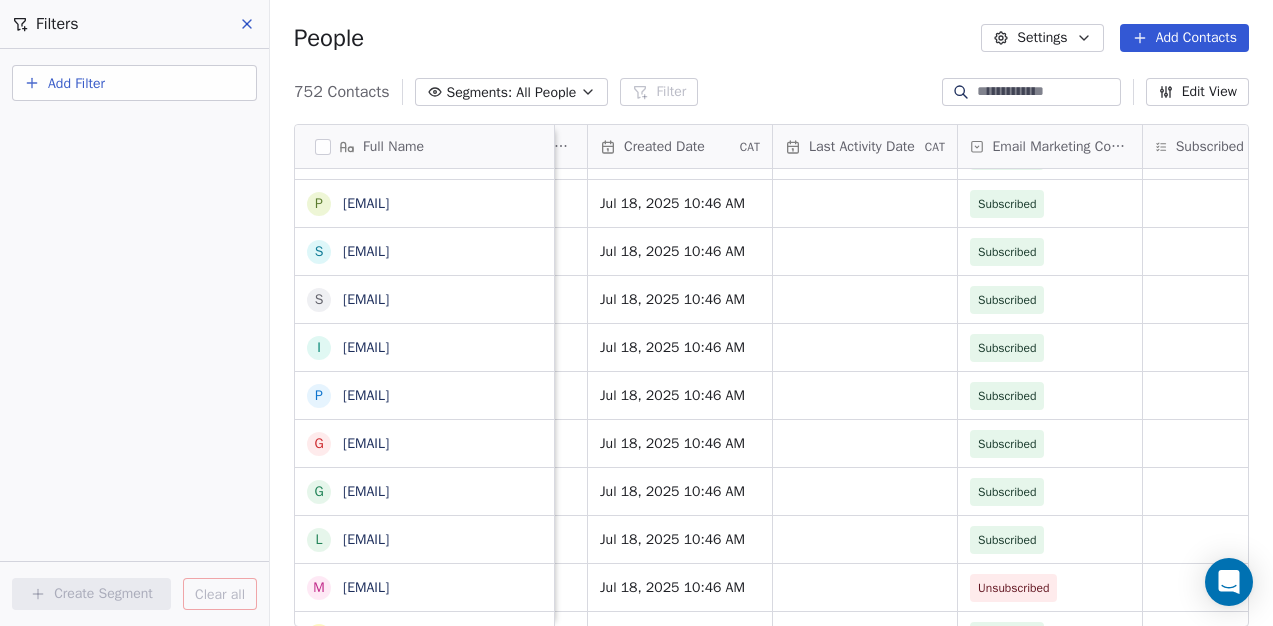 click on "Add Filter" at bounding box center (134, 83) 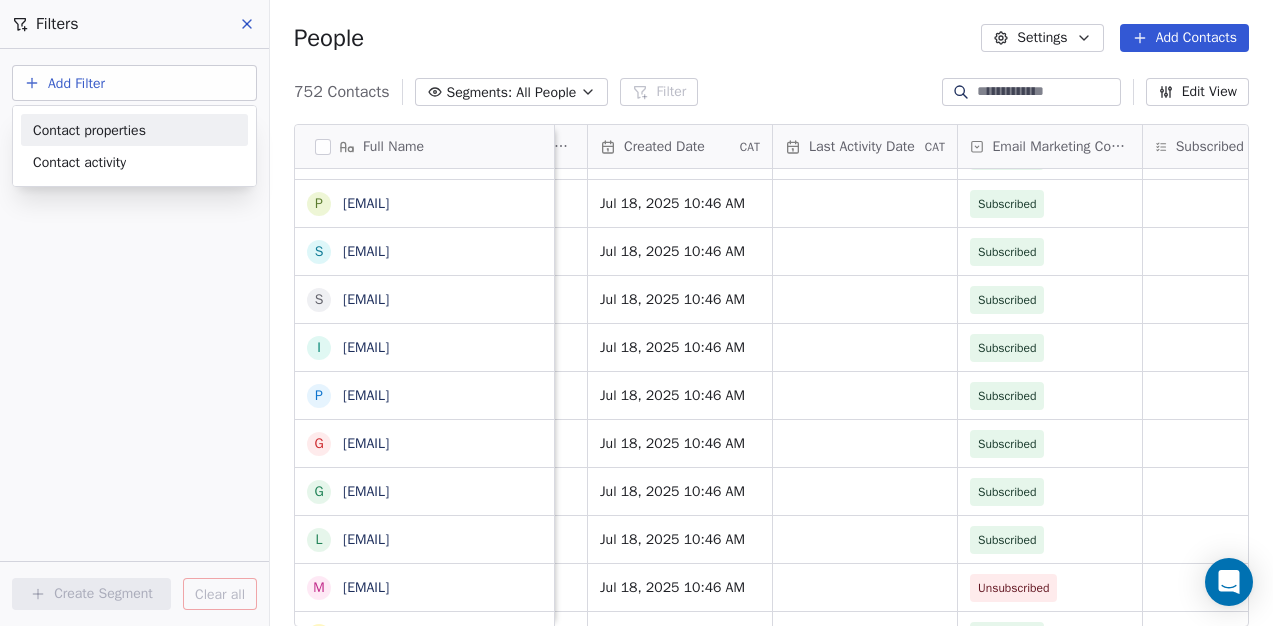 click on "Contact properties" at bounding box center (134, 130) 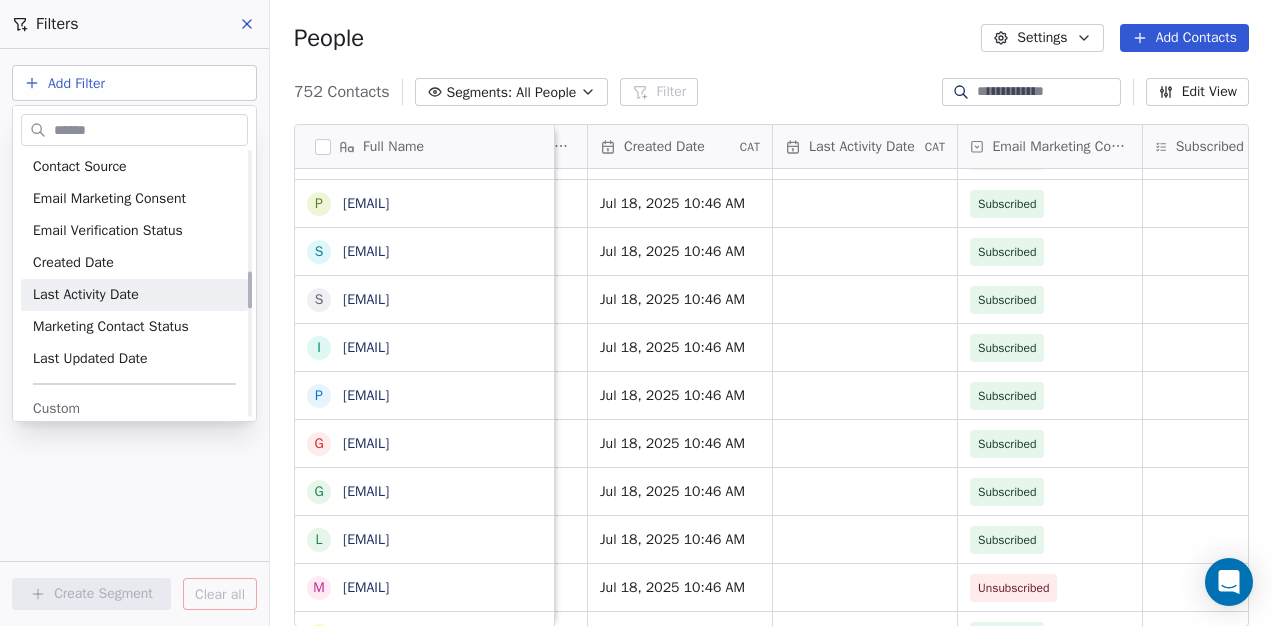 scroll, scrollTop: 856, scrollLeft: 0, axis: vertical 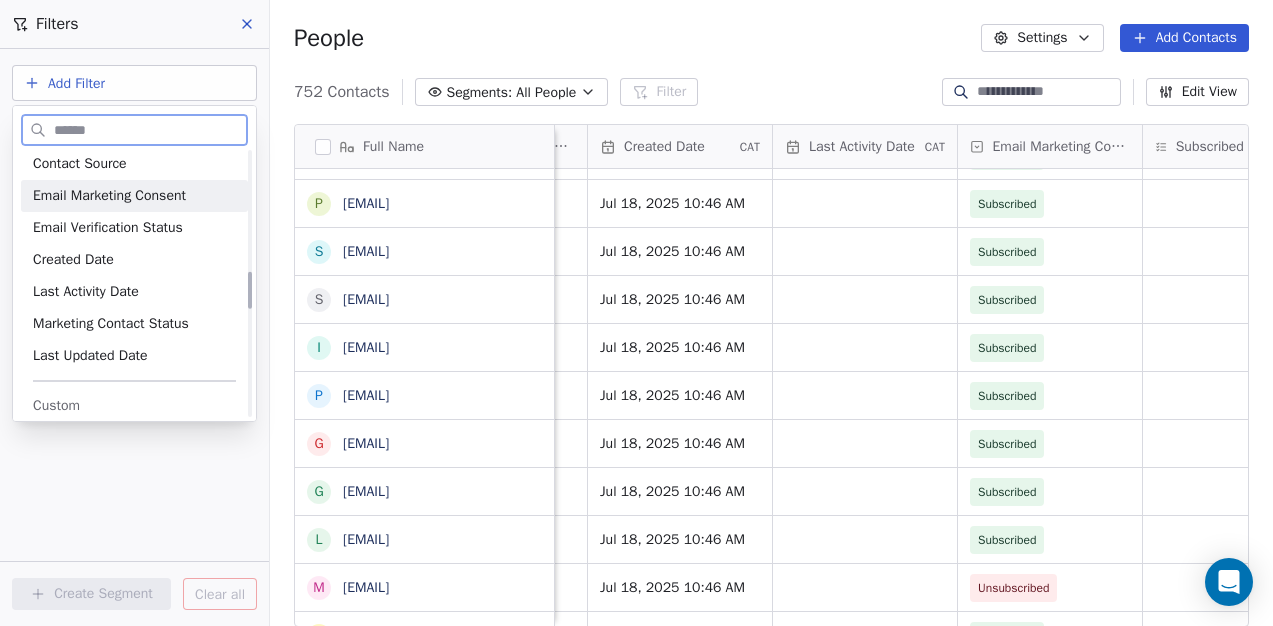 click on "Email Marketing Consent" at bounding box center (109, 196) 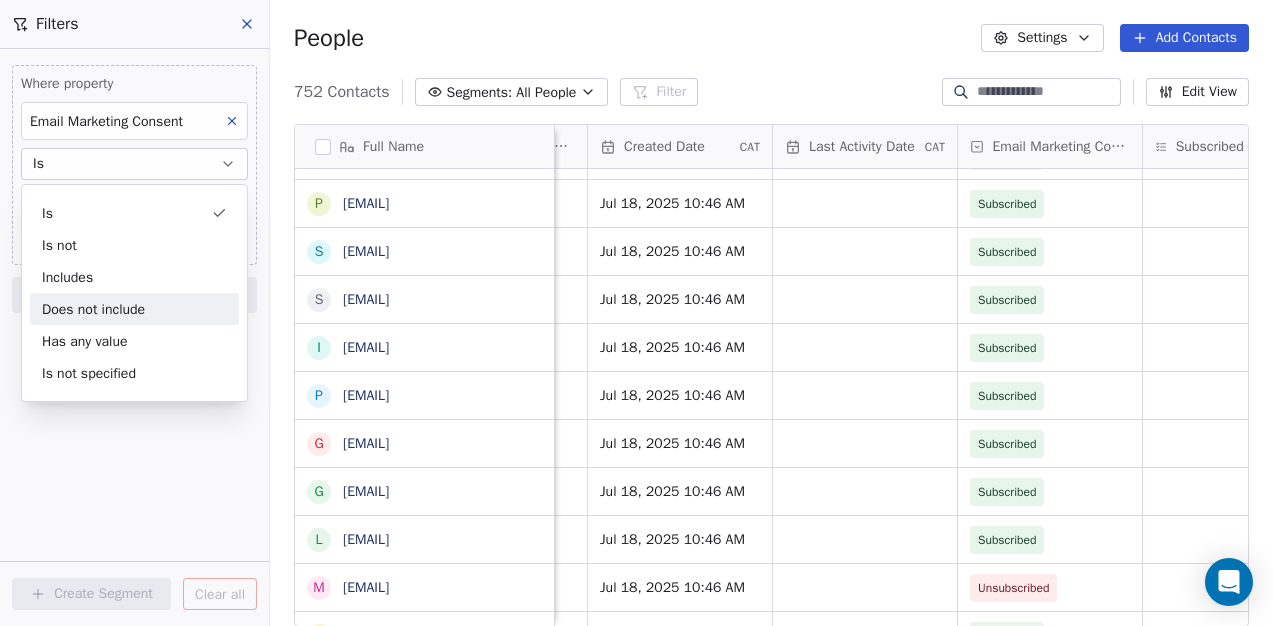 scroll, scrollTop: 0, scrollLeft: 0, axis: both 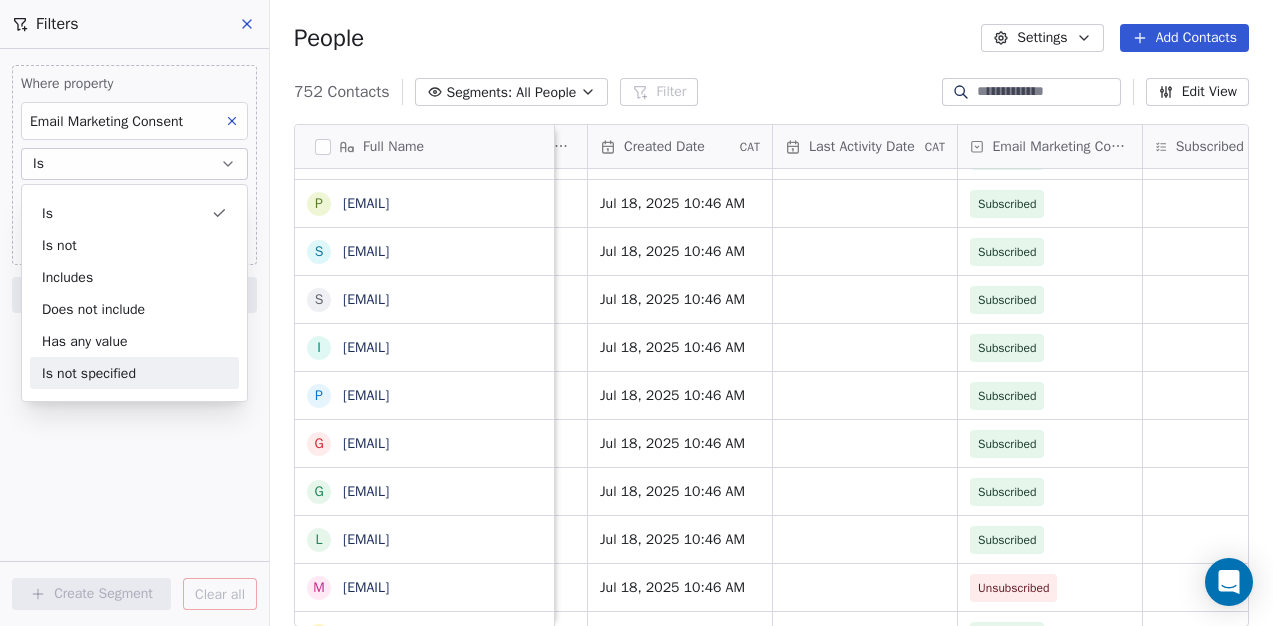click on "Where property   Email Marketing Consent   Is Select  Email Marketing Consent Add filter to this group Add another filter  Create Segment Clear all" at bounding box center [134, 337] 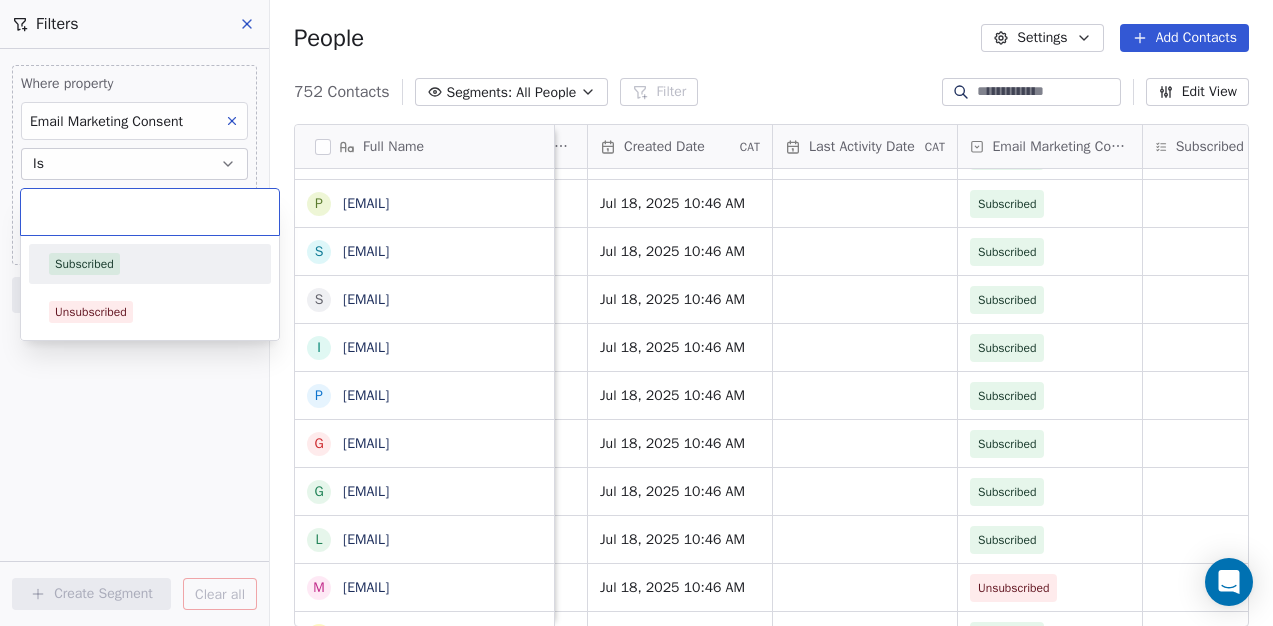 click on "Kiebert.Digital Contacts People Marketing Workflows Campaigns Sales Pipelines Sequences Beta Tools Apps AI Agents Help & Support Filters Where property Email Marketing Consent Is Select Email Marketing Consent Add filter to this group Add another filter Create Segment Clear all People Settings Add Contacts 752 Contacts Segments: All People Filter Edit View Tag Add to Sequence Export Full Name i [EMAIL] w [EMAIL] s [EMAIL] m [EMAIL] g [EMAIL] z [EMAIL] i [EMAIL] k [EMAIL] b [EMAIL] i [EMAIL] s [EMAIL] b [EMAIL] s [EMAIL] g [EMAIL] k [EMAIL] i [EMAIL] i [EMAIL] i [EMAIL] v [EMAIL] s [EMAIL] s [EMAIL] s [EMAIL] i [EMAIL] p [EMAIL] g [EMAIL] g [EMAIL] l" at bounding box center (636, 313) 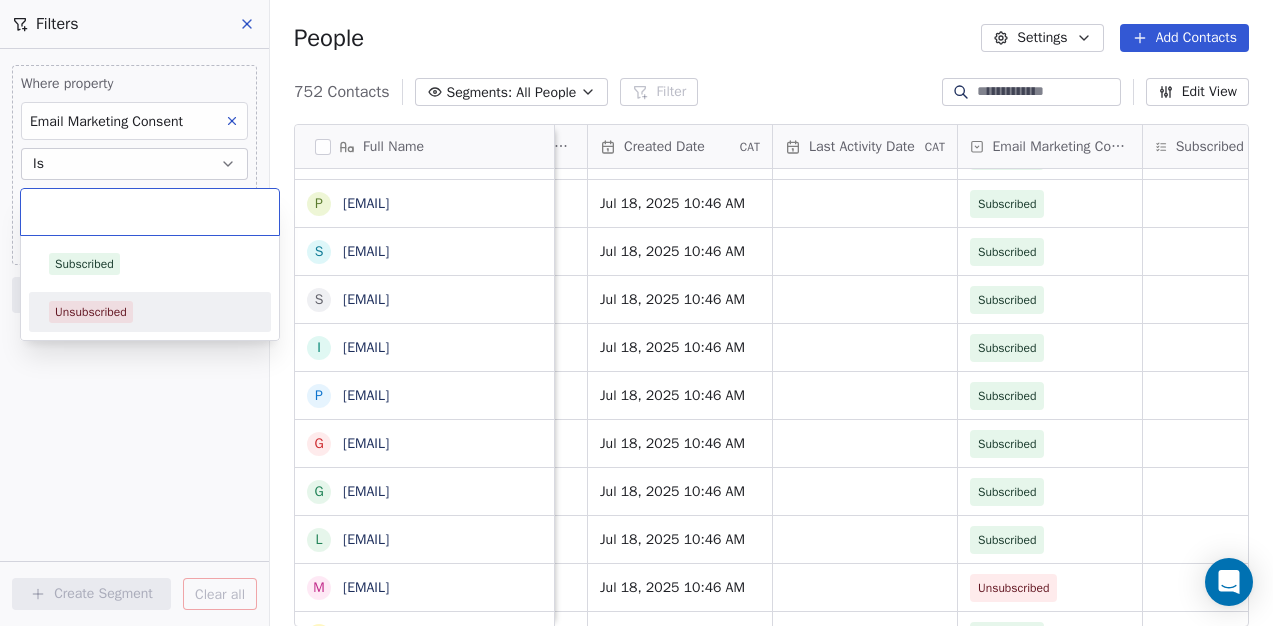 click on "Unsubscribed" at bounding box center (91, 312) 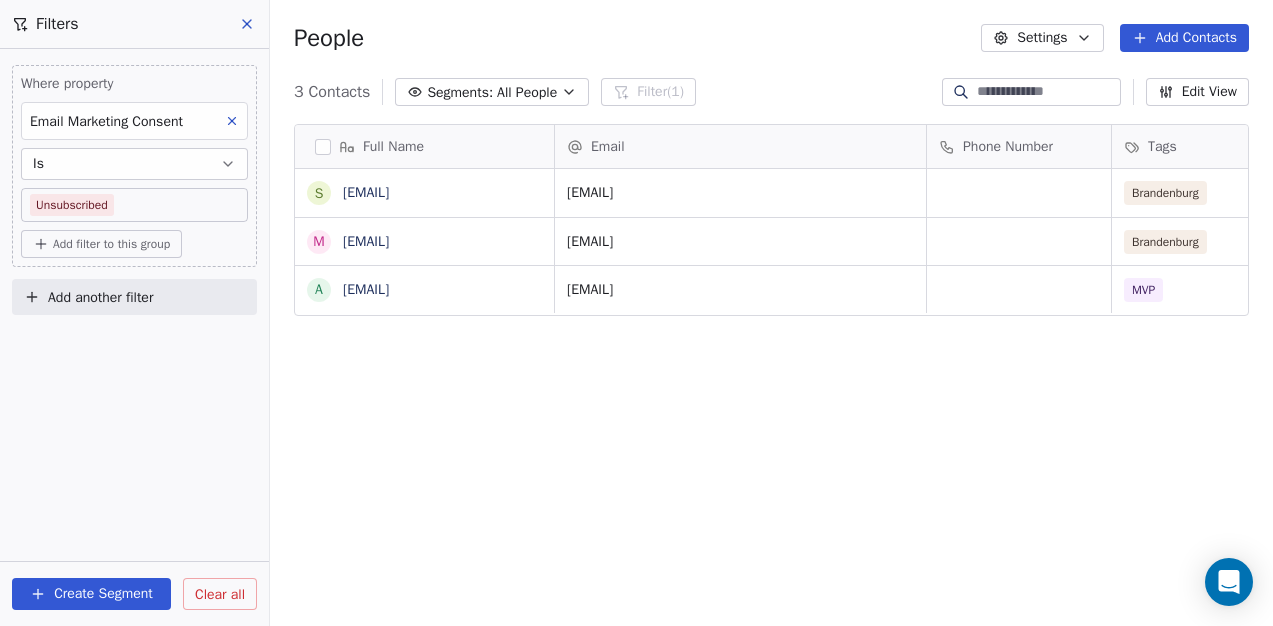 scroll, scrollTop: 16, scrollLeft: 16, axis: both 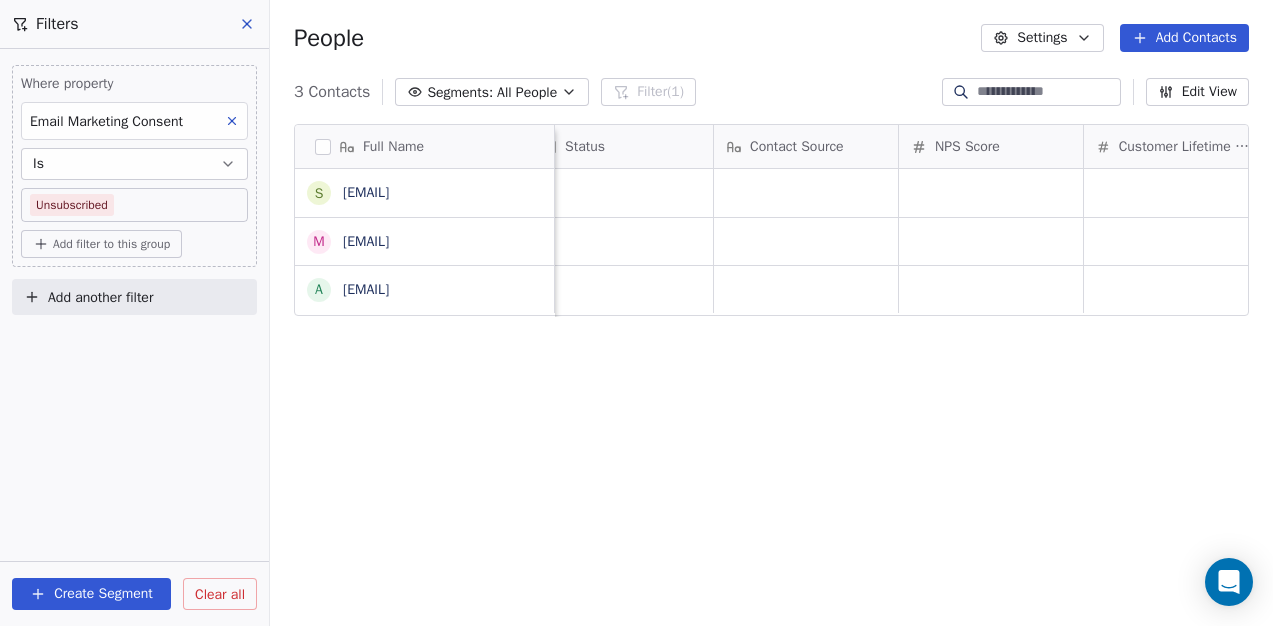 click 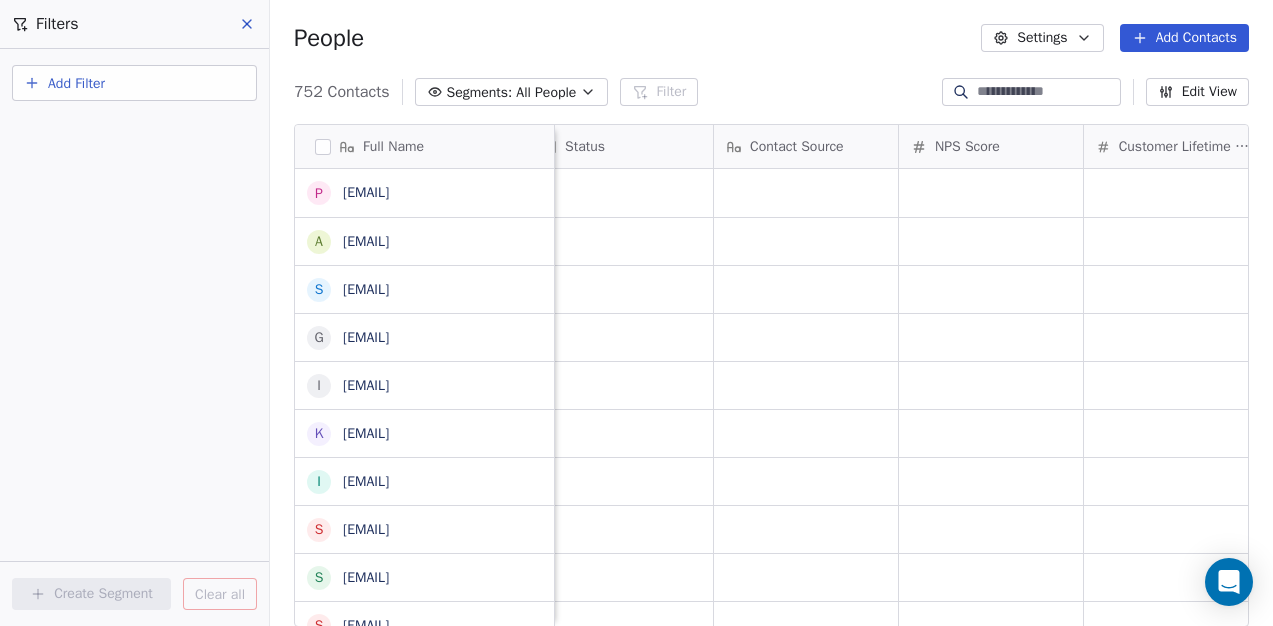 click 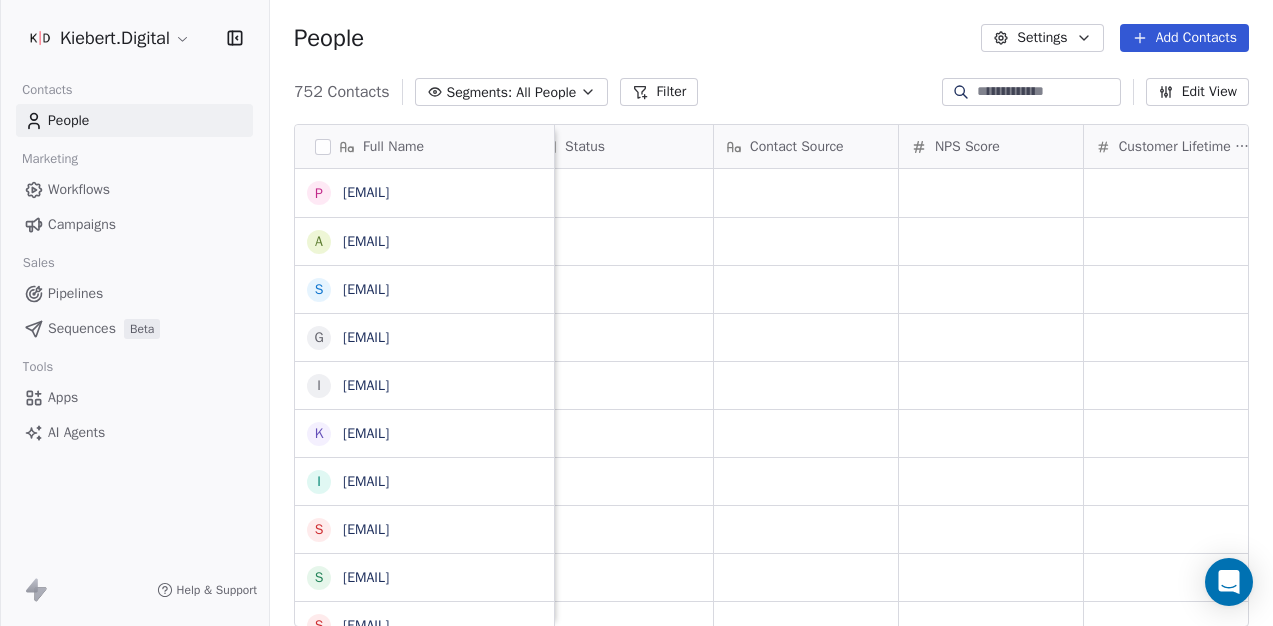 click on "Campaigns" at bounding box center [82, 224] 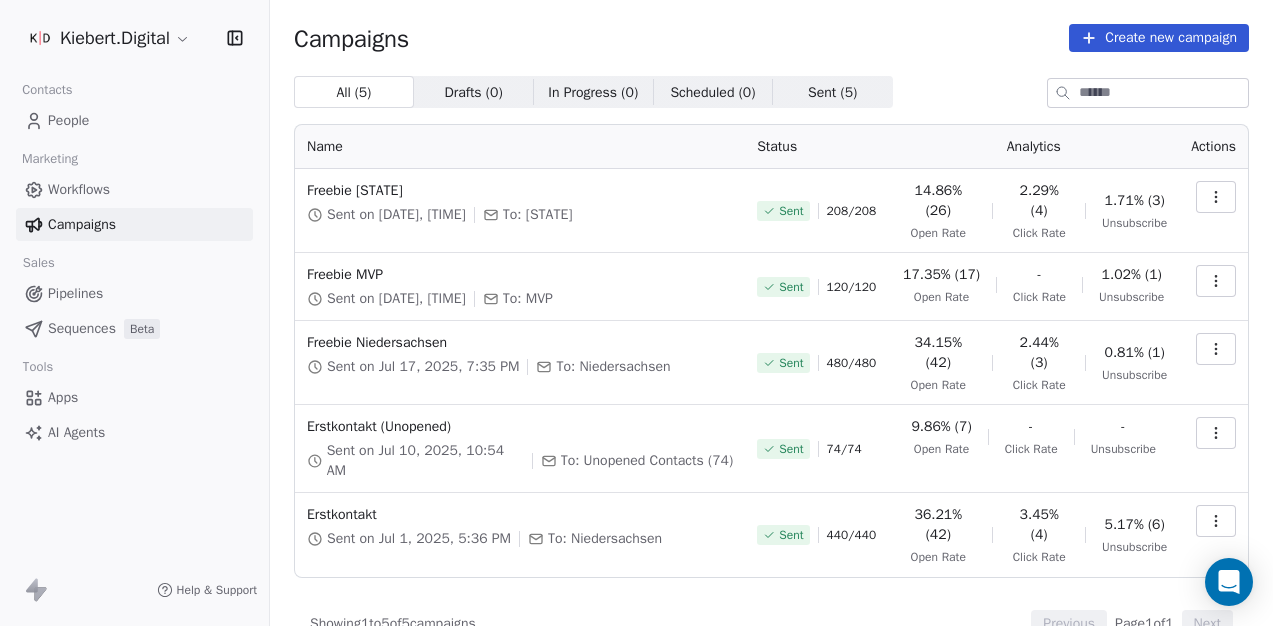 scroll, scrollTop: 0, scrollLeft: 0, axis: both 